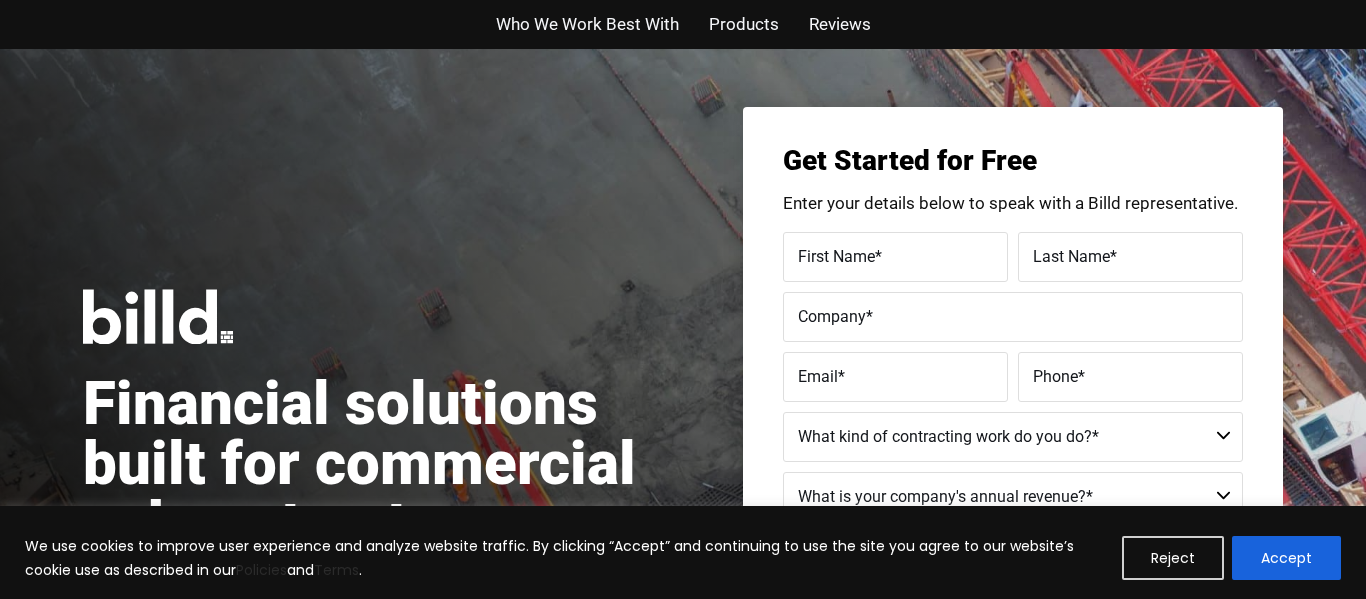 scroll, scrollTop: 0, scrollLeft: 0, axis: both 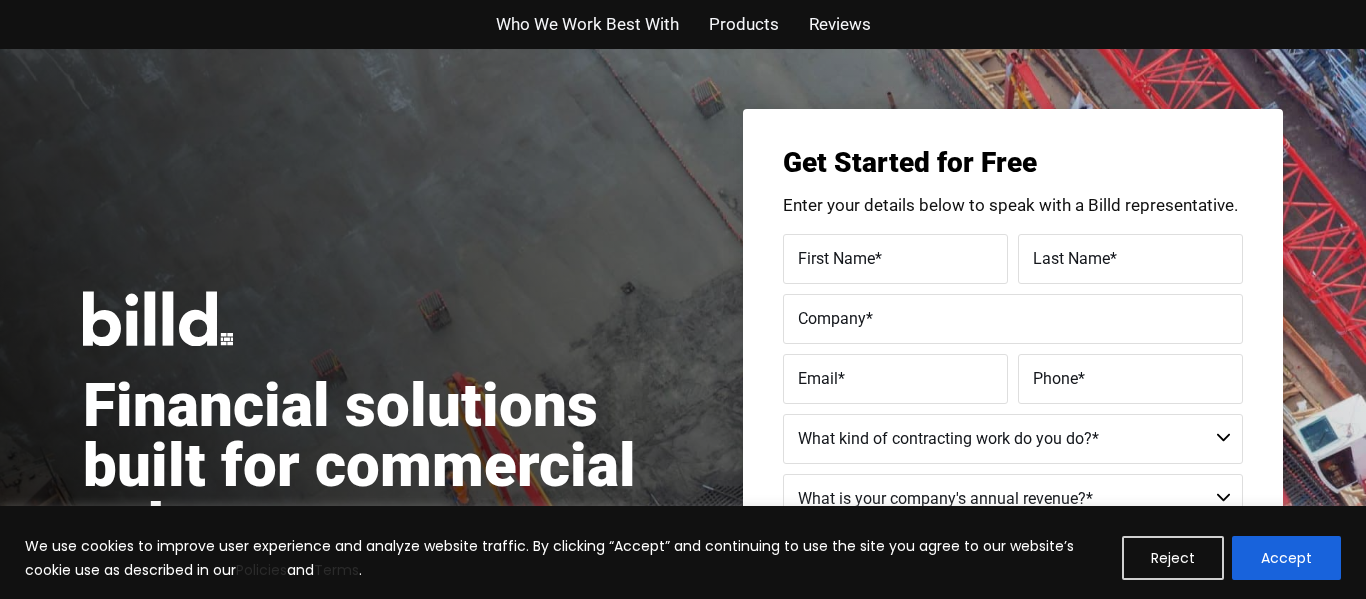 click on "Who We Work Best With" at bounding box center [587, 24] 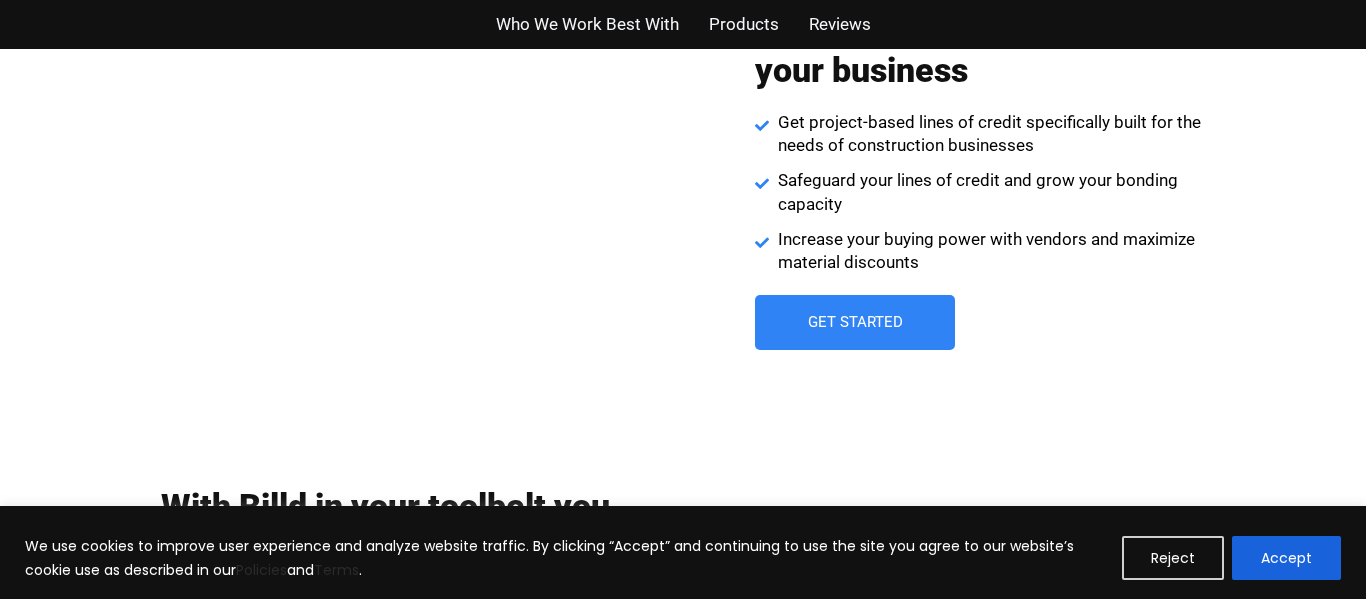scroll, scrollTop: 0, scrollLeft: 0, axis: both 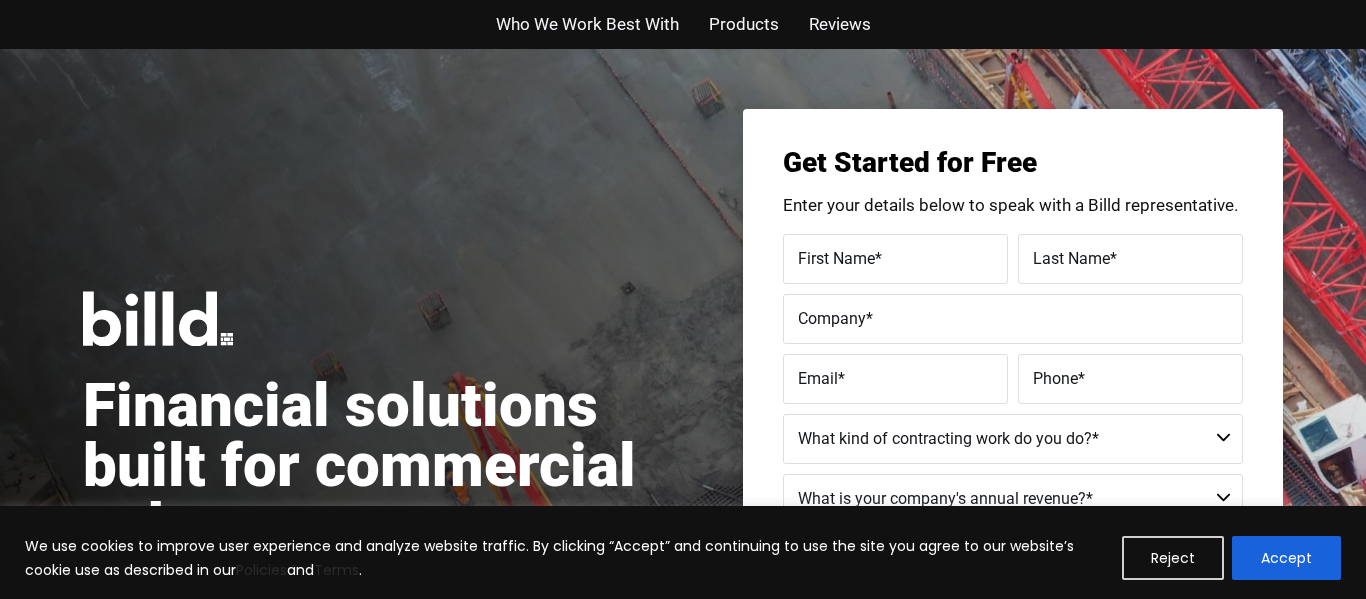 click on "Products" at bounding box center (744, 24) 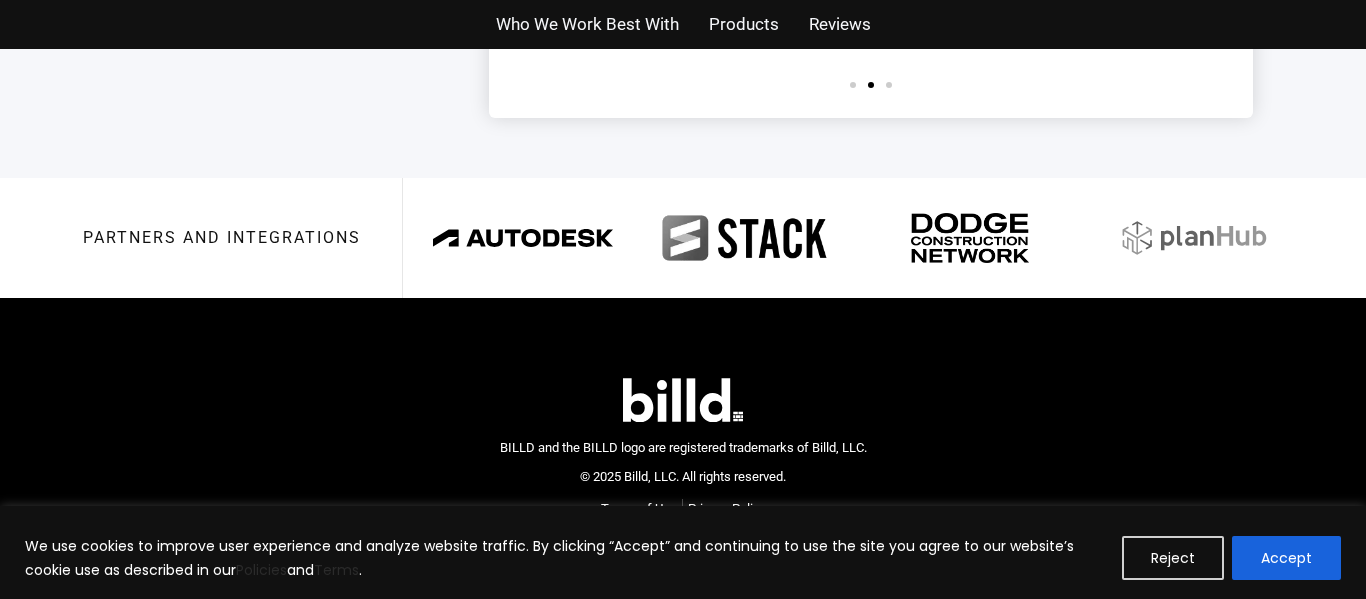 scroll, scrollTop: 4773, scrollLeft: 0, axis: vertical 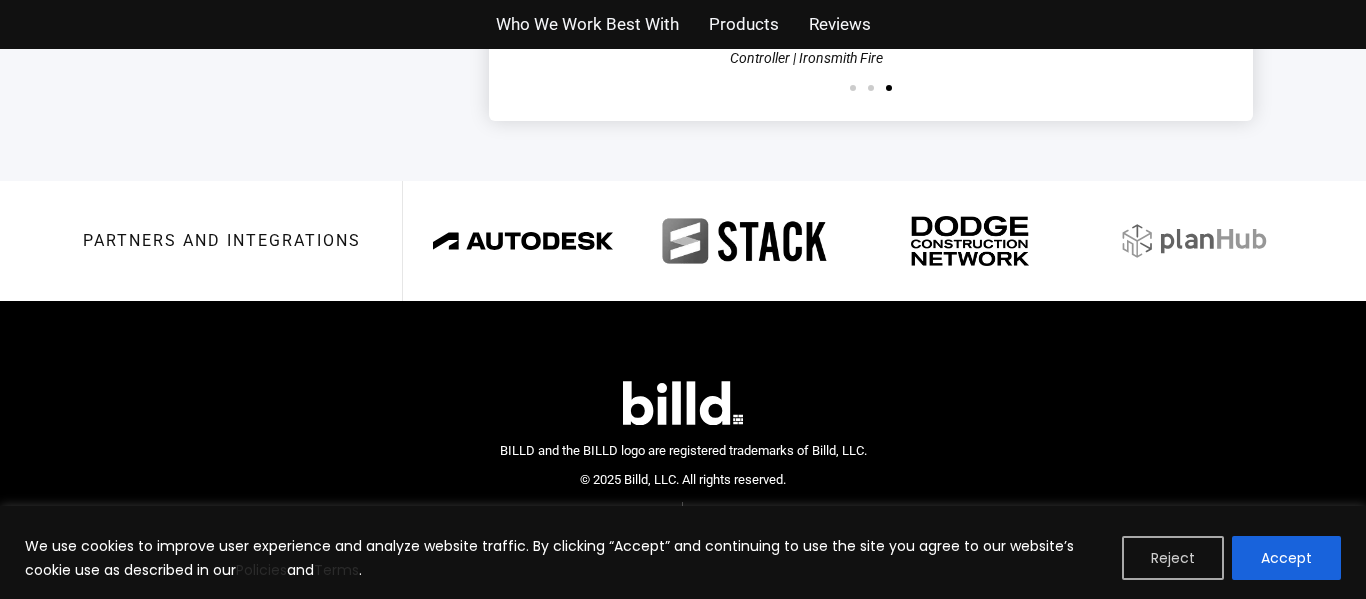 click on "Reject" at bounding box center (1173, 558) 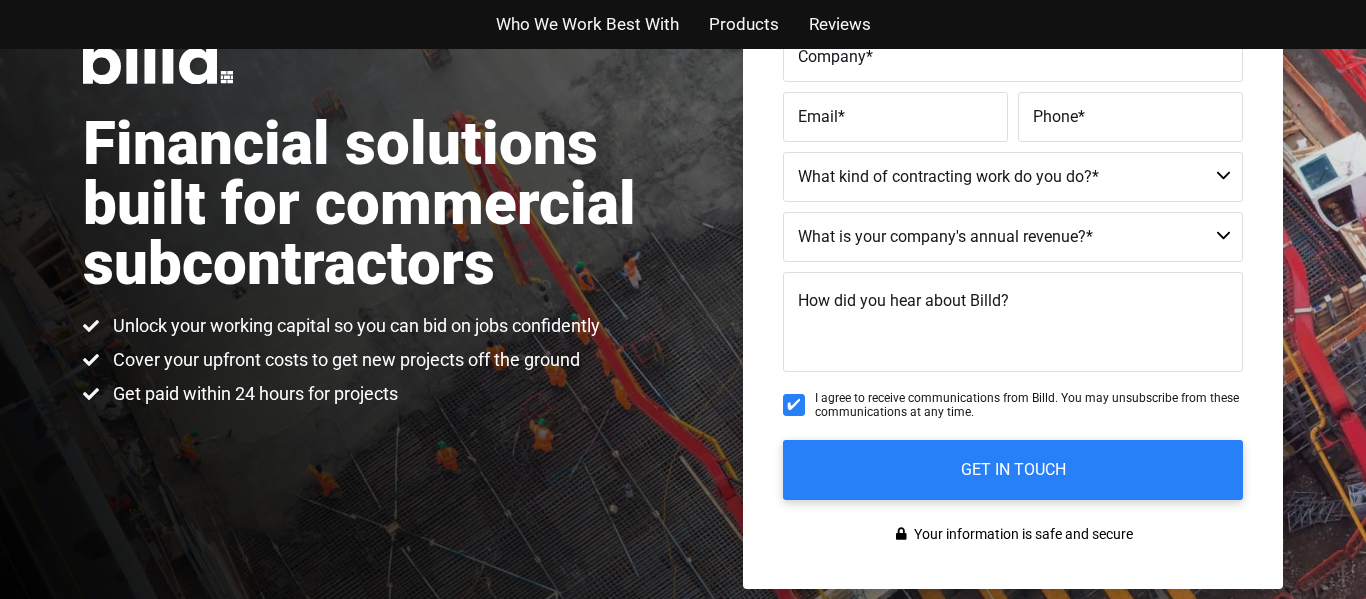 scroll, scrollTop: 267, scrollLeft: 0, axis: vertical 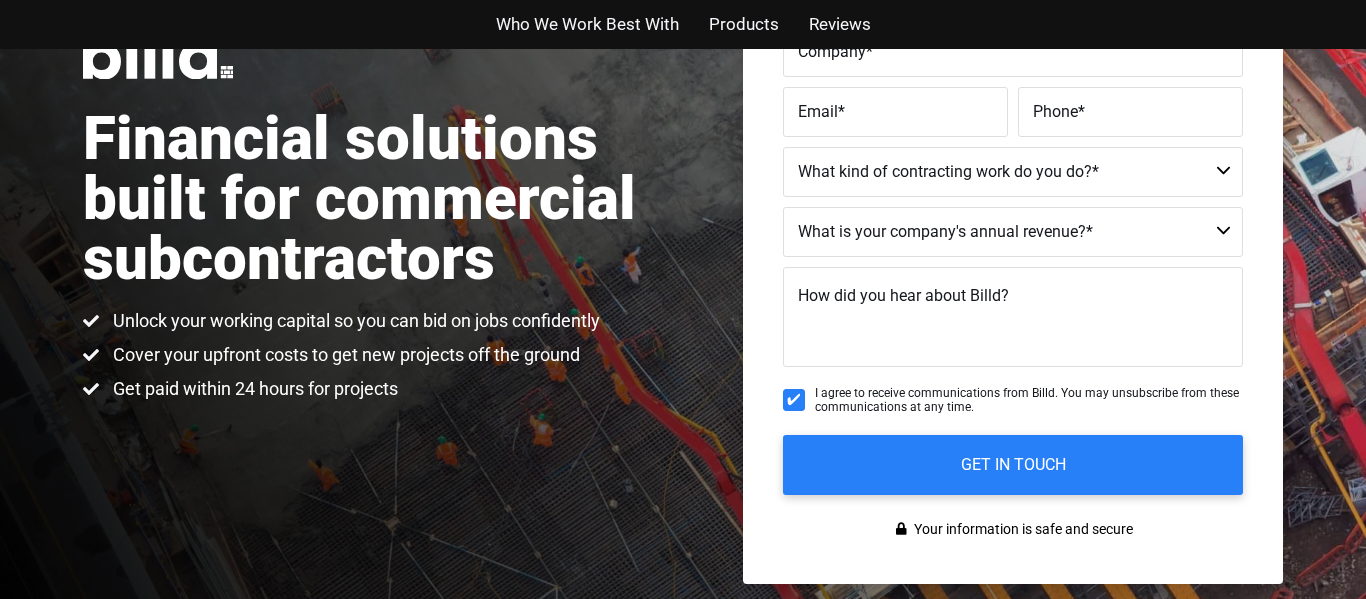 click on "$40M + $25M - $40M $8M - $25M $4M - $8M $2M - $4M $1M - $2M Less than $1M" at bounding box center (1013, 232) 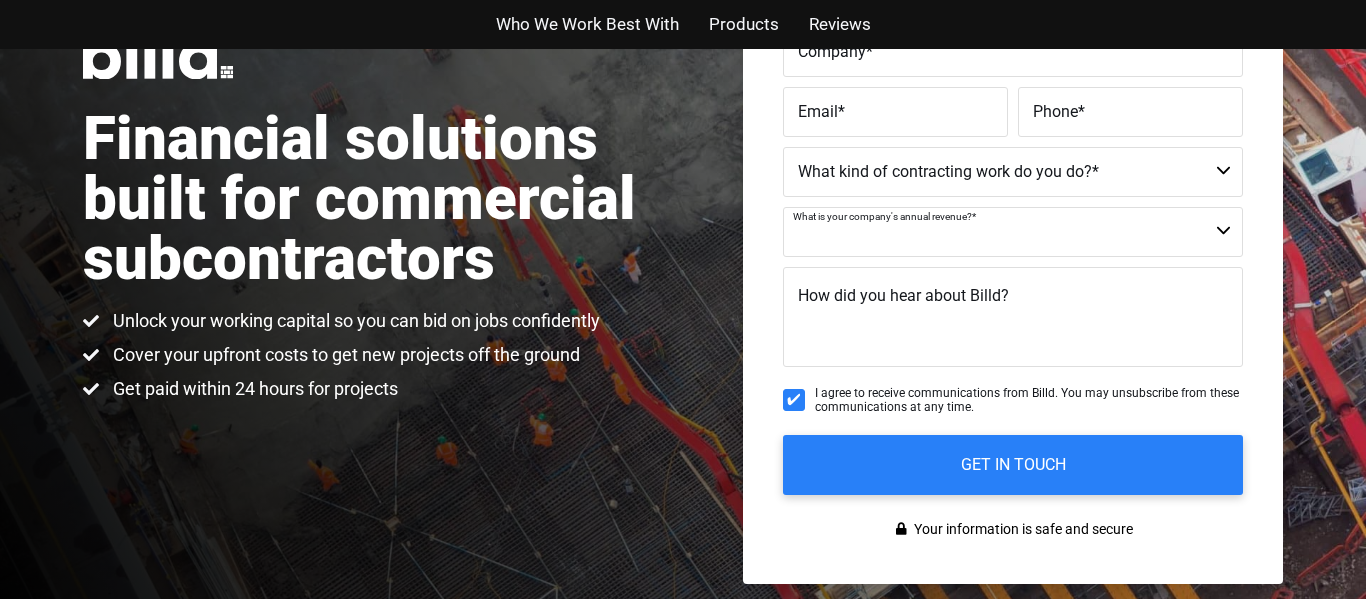 select on "Less than $1M" 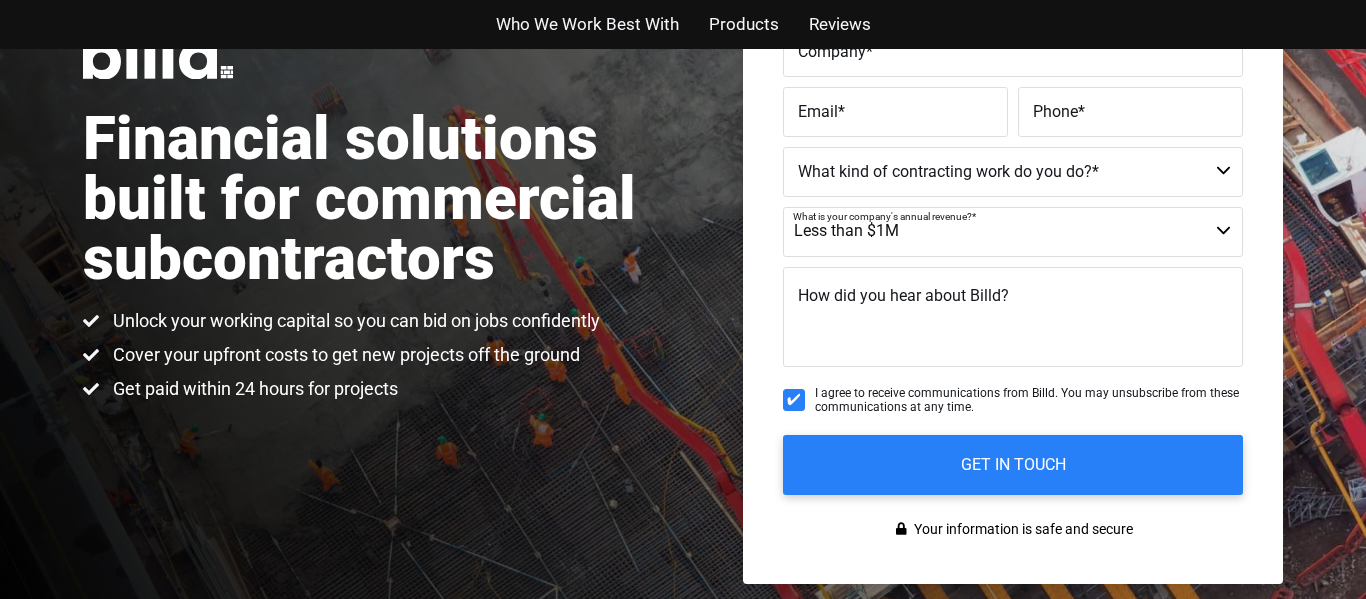 click on "$40M + $25M - $40M $8M - $25M $4M - $8M $2M - $4M $1M - $2M Less than $1M" at bounding box center [1013, 232] 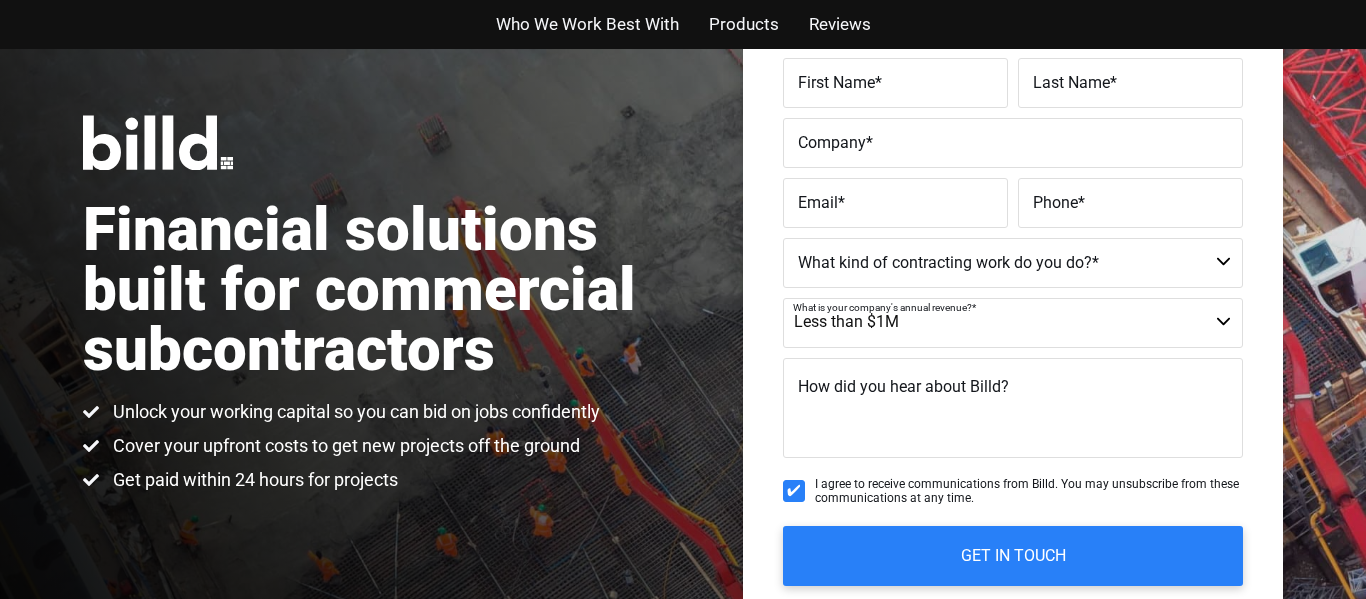 scroll, scrollTop: 174, scrollLeft: 0, axis: vertical 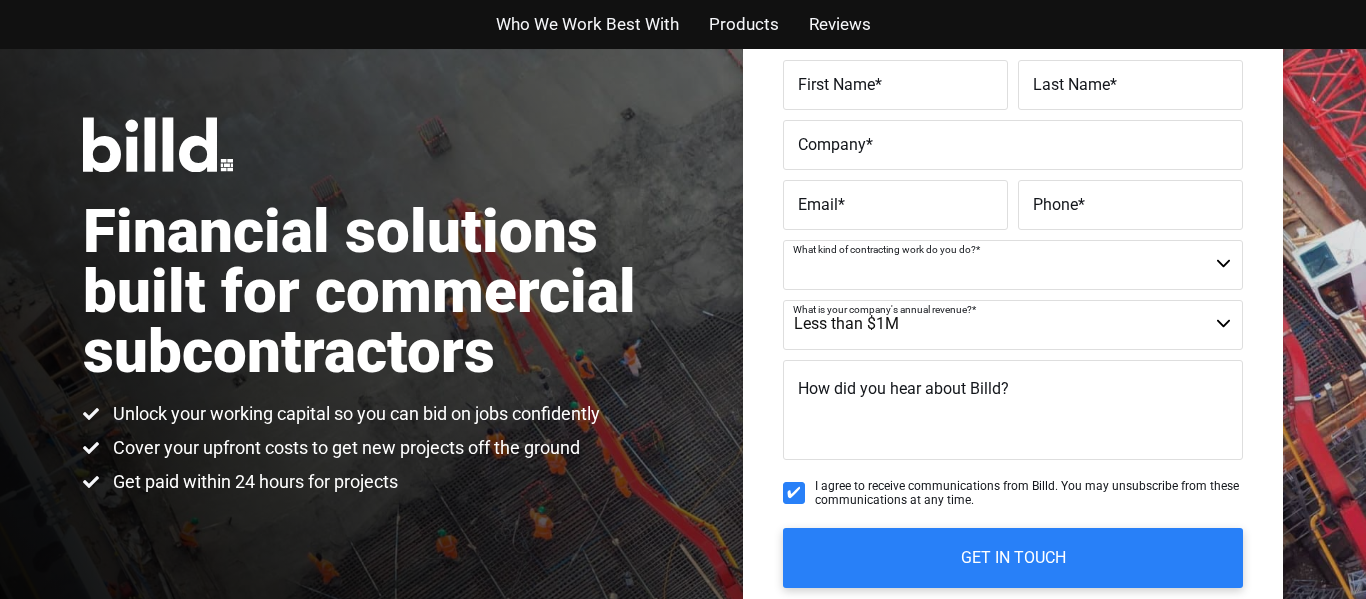 click on "Commercial Commercial and Residential Residential Not a Contractor" at bounding box center [1013, 265] 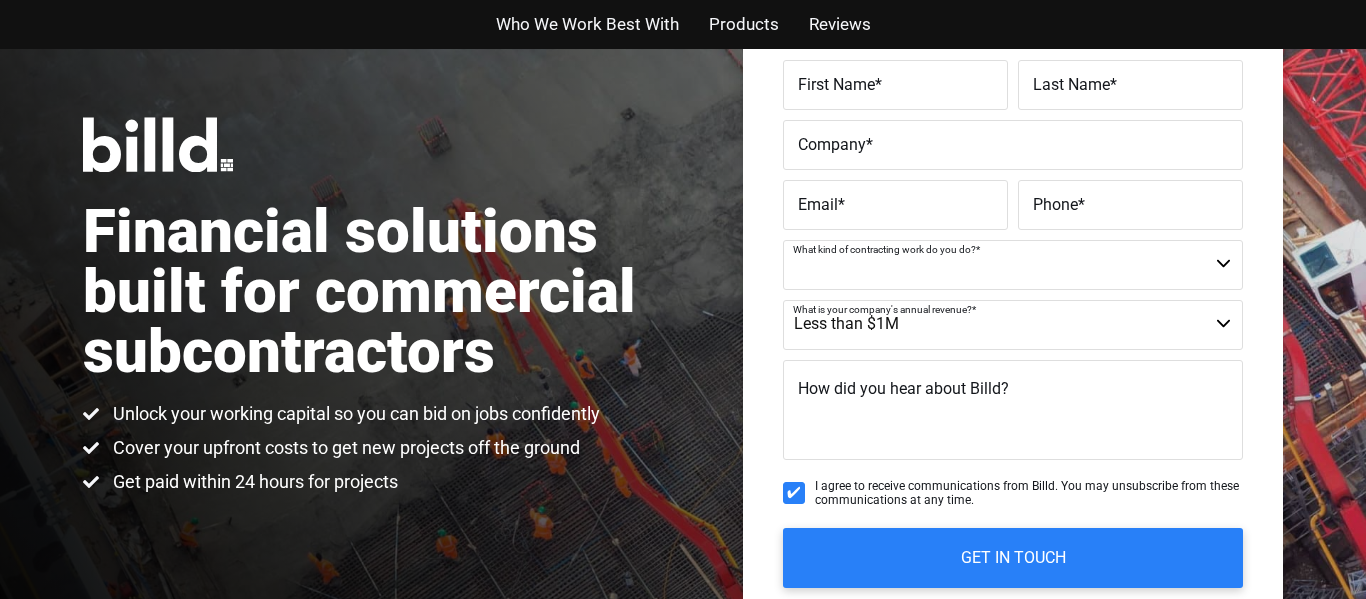 select on "Commercial and Residential" 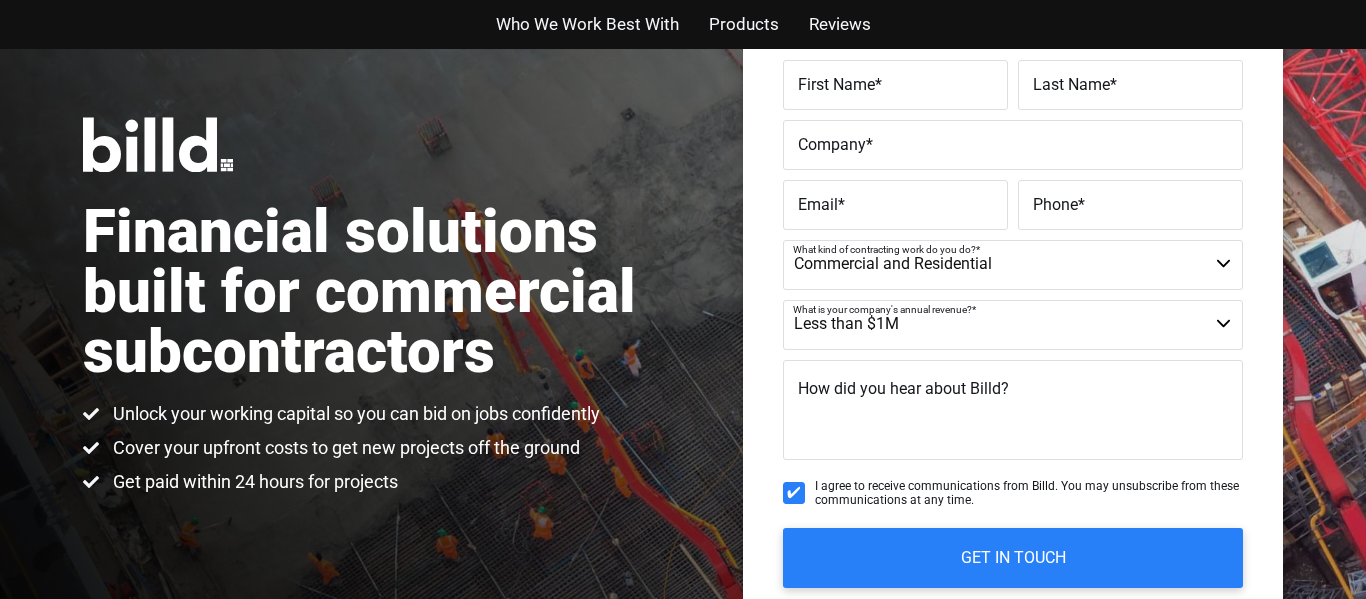 click on "Commercial Commercial and Residential Residential Not a Contractor" at bounding box center (1013, 265) 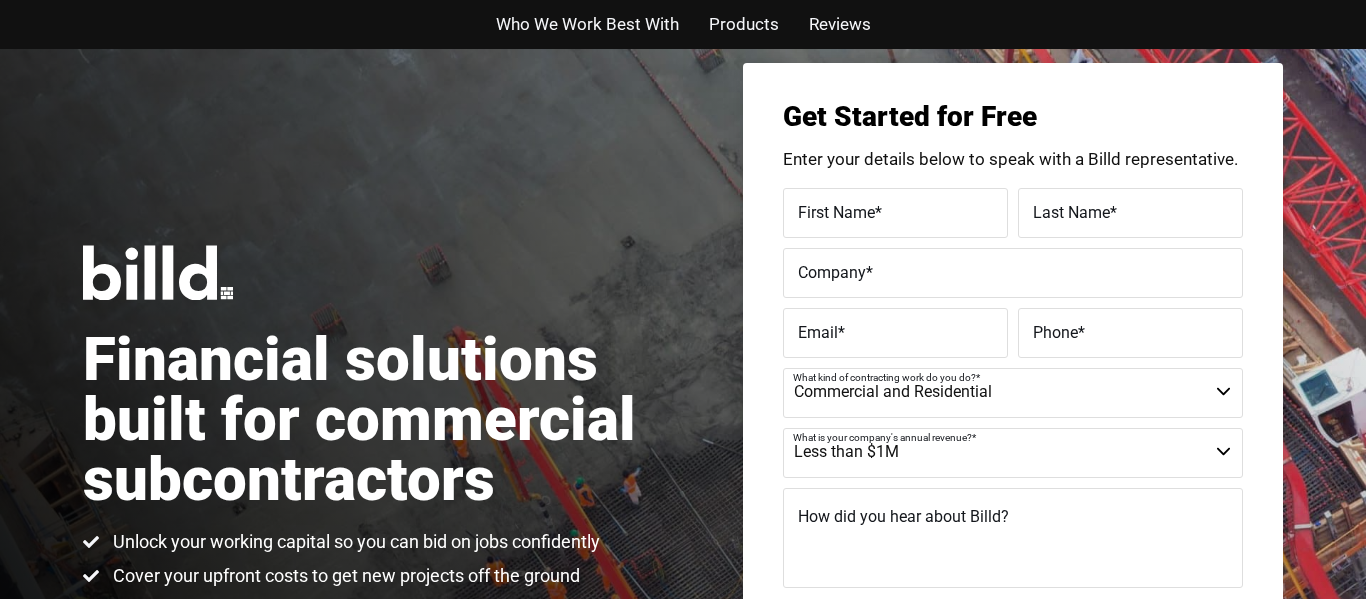 scroll, scrollTop: 45, scrollLeft: 0, axis: vertical 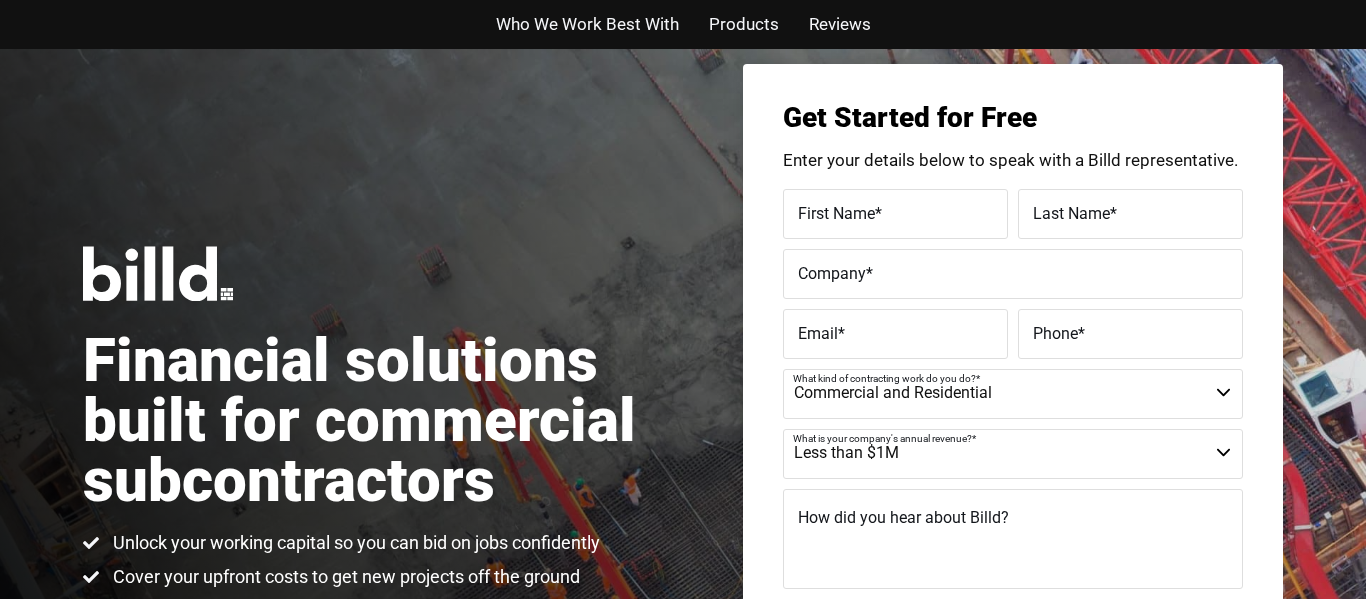 click on "Email *" at bounding box center [895, 333] 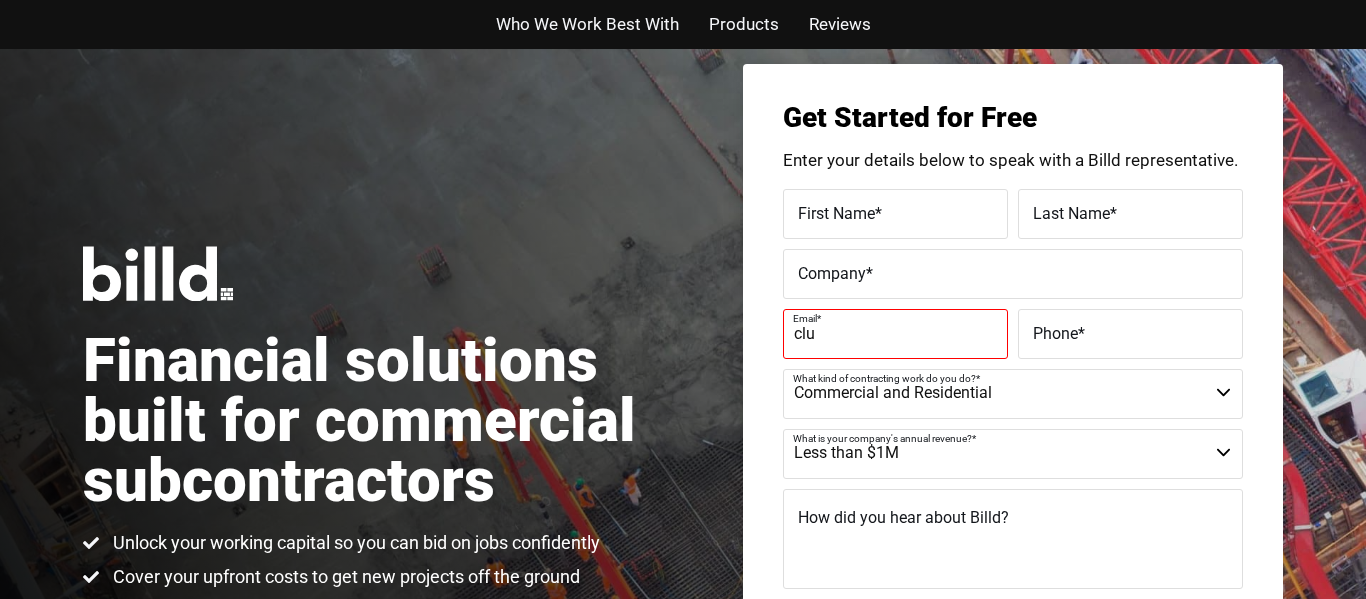 type on "[EMAIL]" 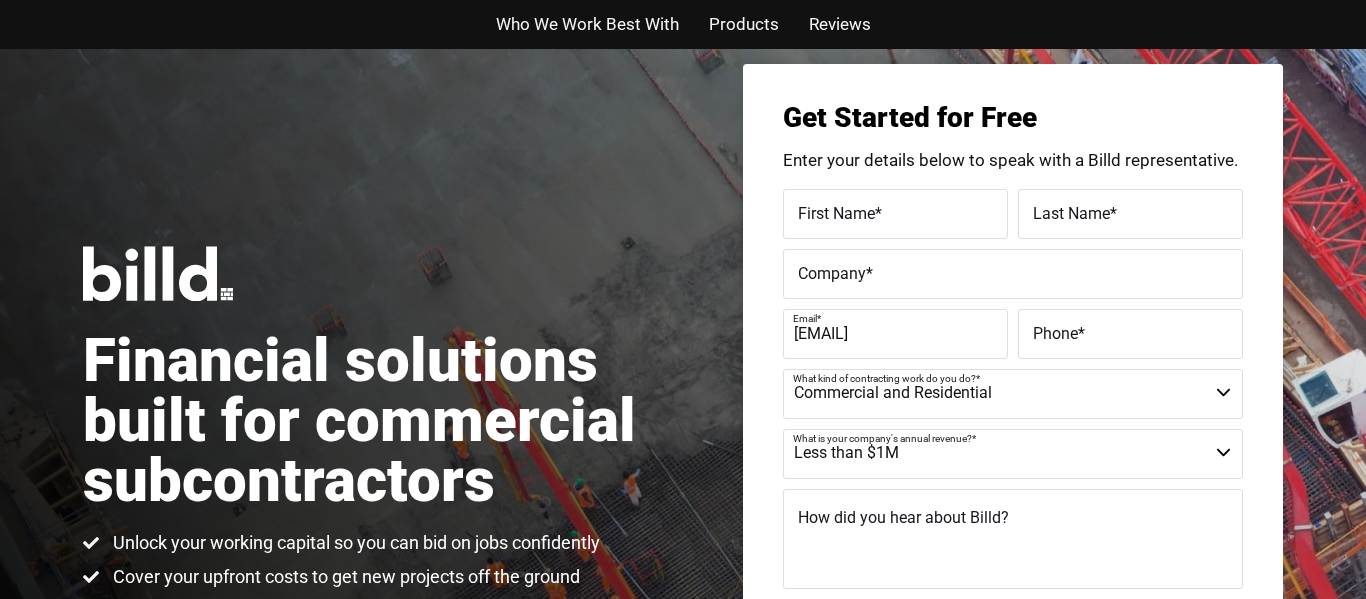 click on "Phone *" at bounding box center (1130, 333) 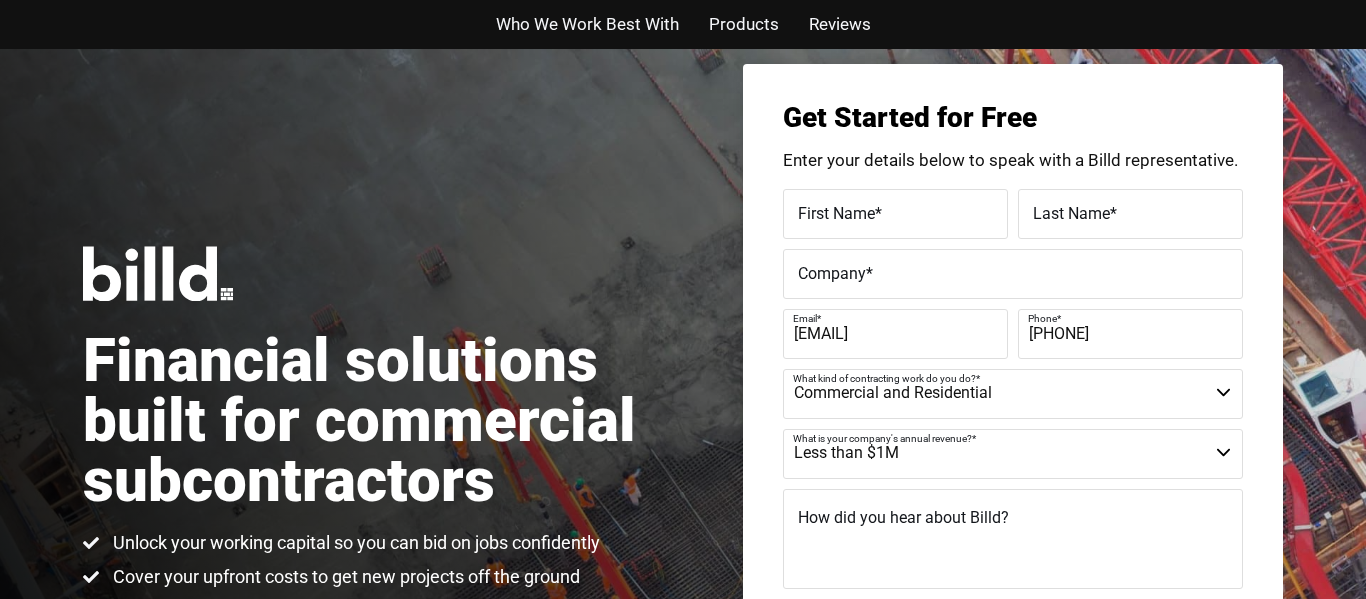 type on "[PHONE]" 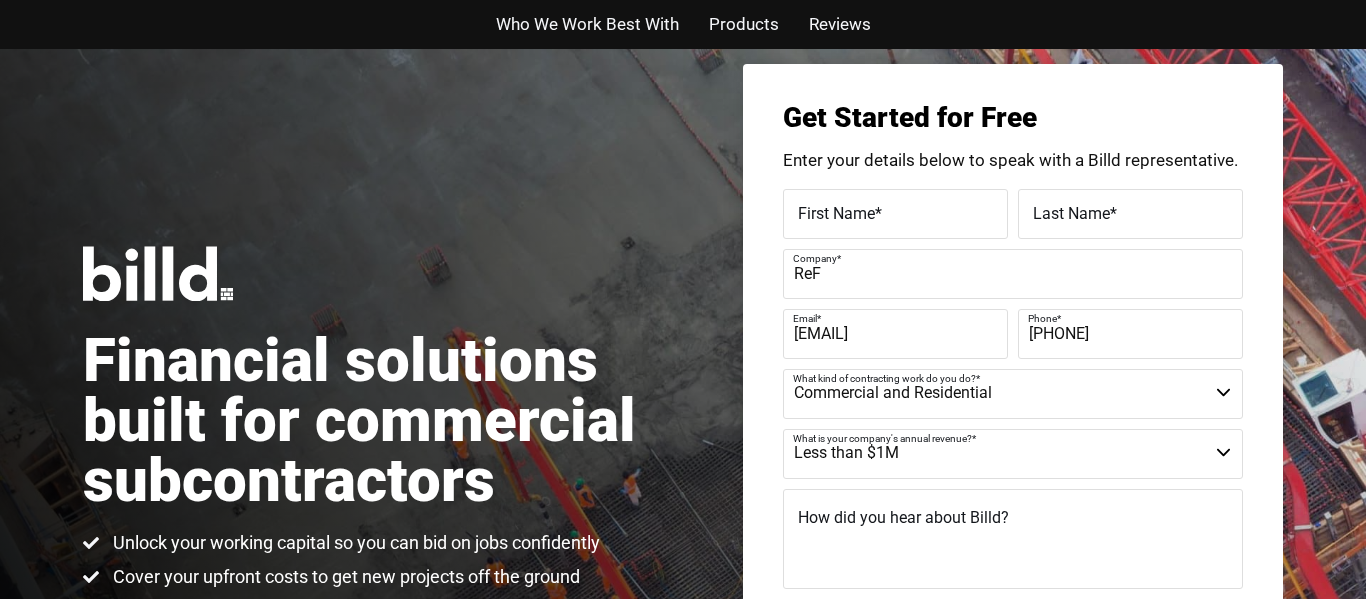 type on "ReFix Renovations" 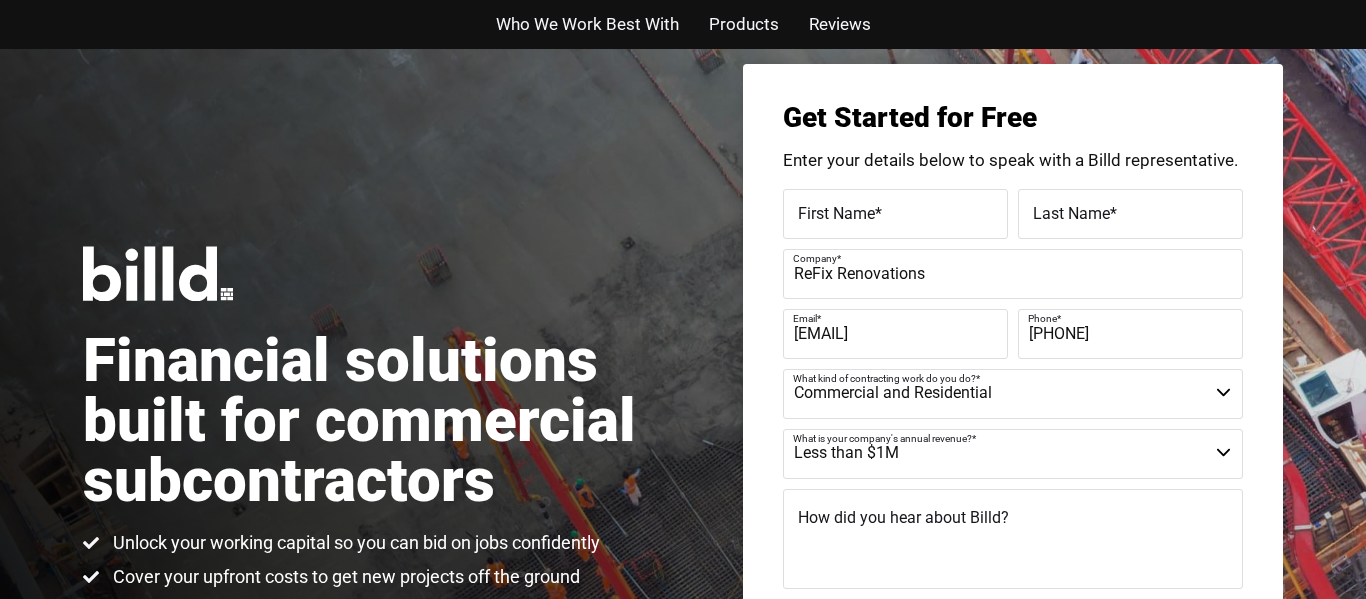 click on "First Name *" at bounding box center (895, 213) 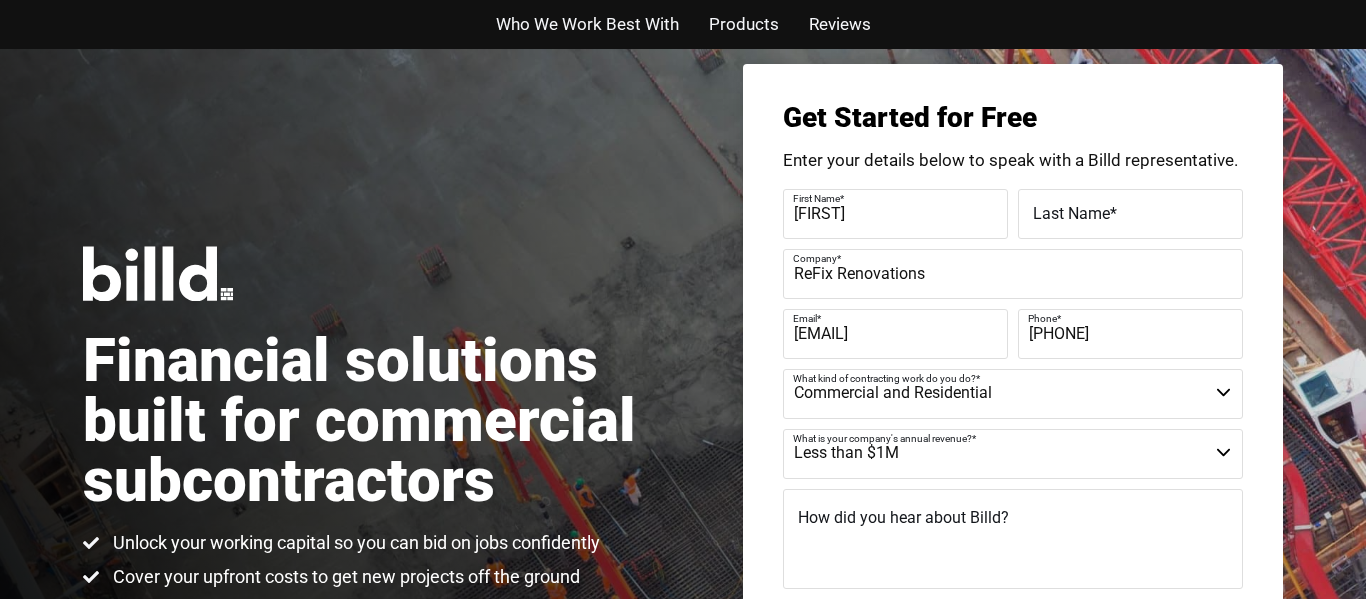 type on "[FIRST]" 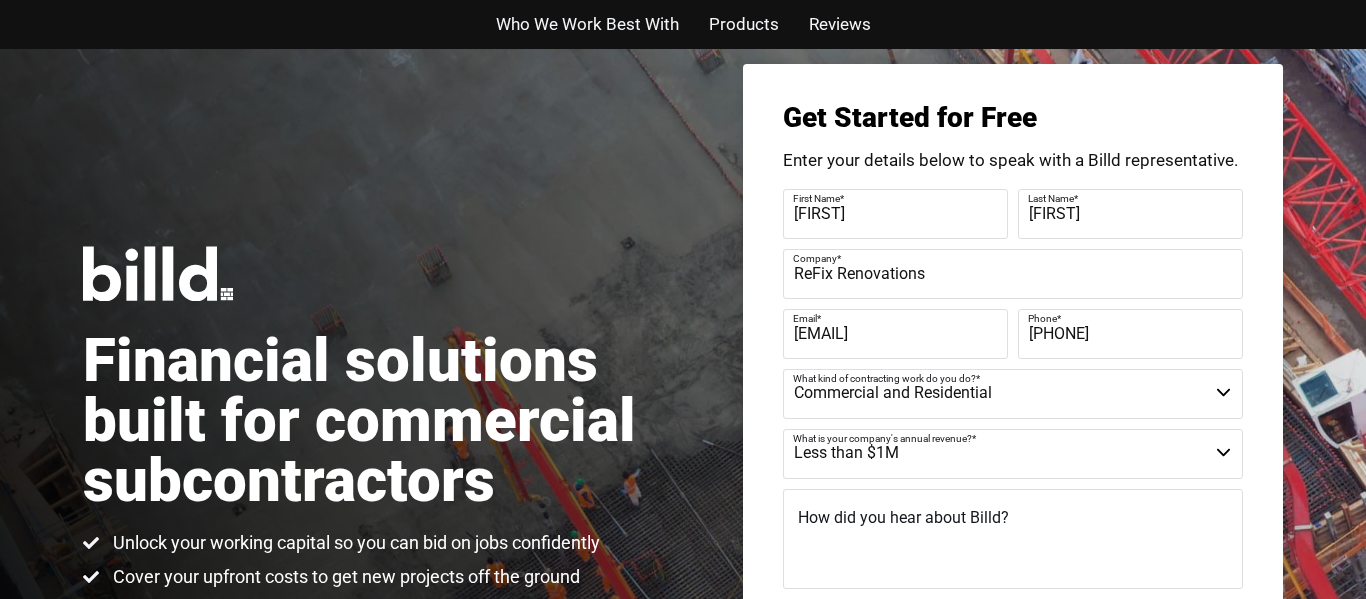 type on "[FIRST]" 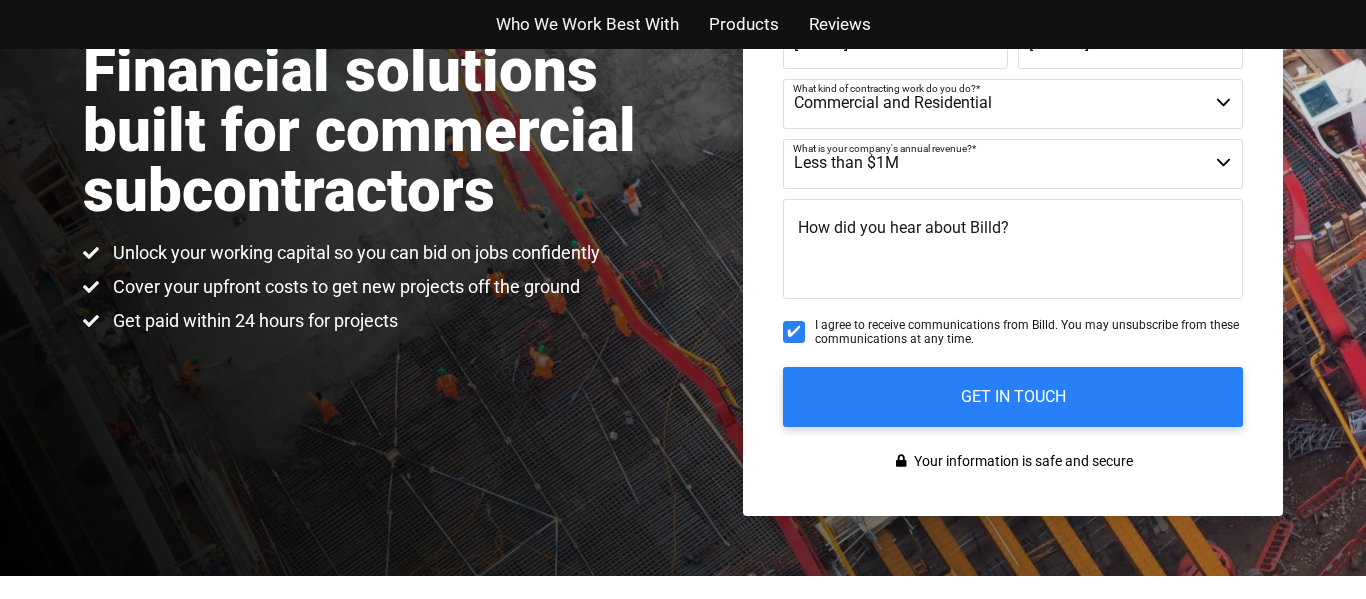 scroll, scrollTop: 288, scrollLeft: 0, axis: vertical 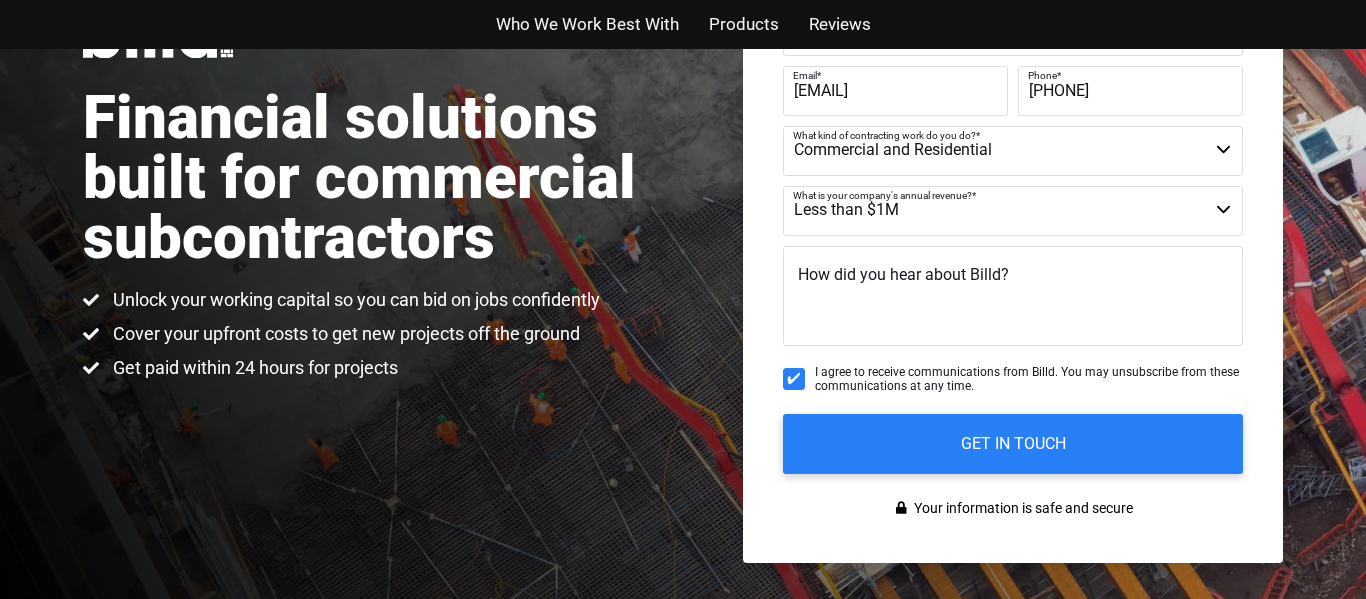 click on "How did you hear about Billd?" at bounding box center (903, 274) 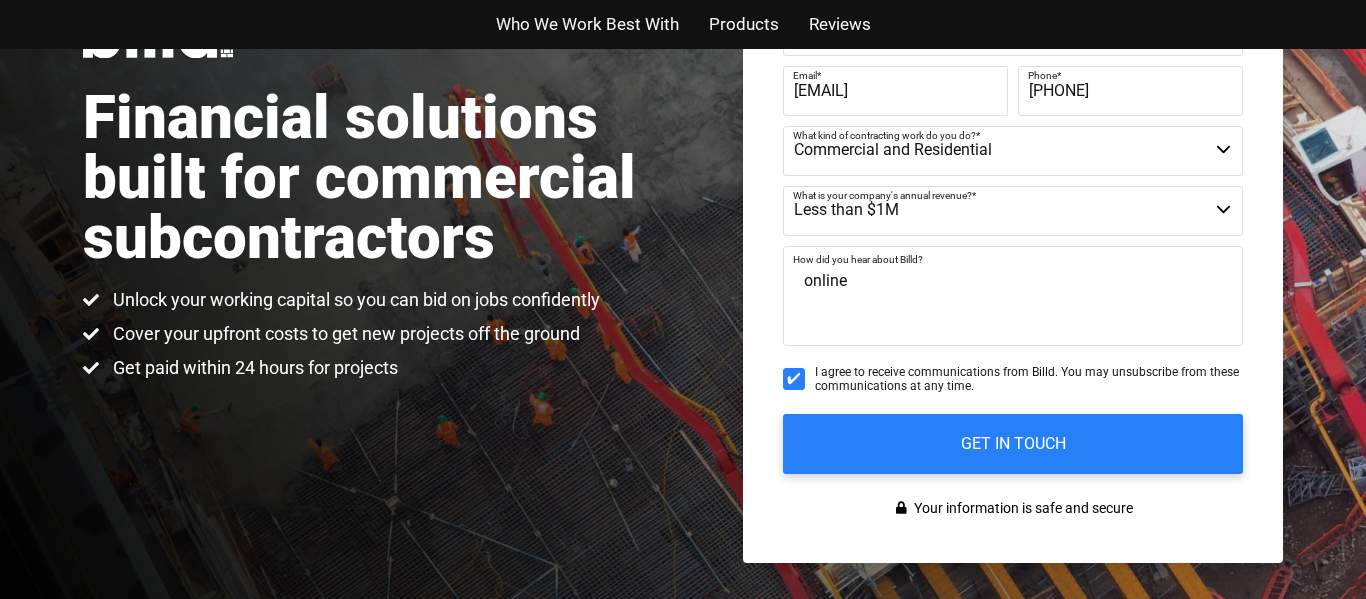 type on "online" 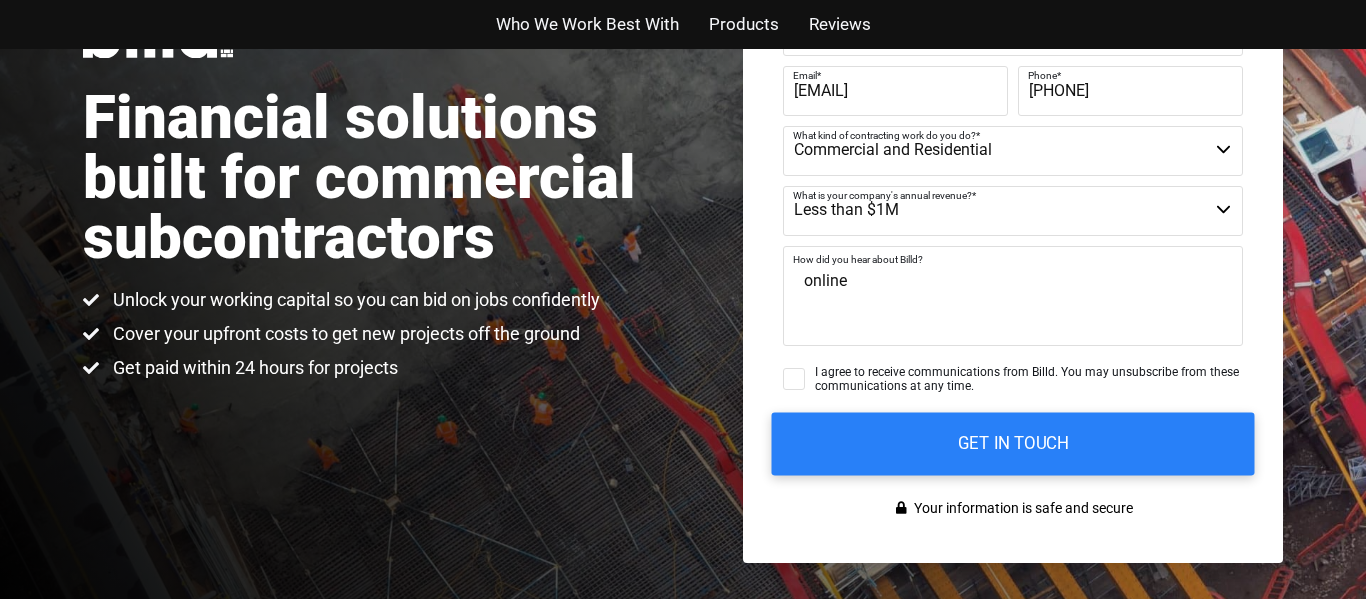 click on "GET IN TOUCH" at bounding box center [1013, 443] 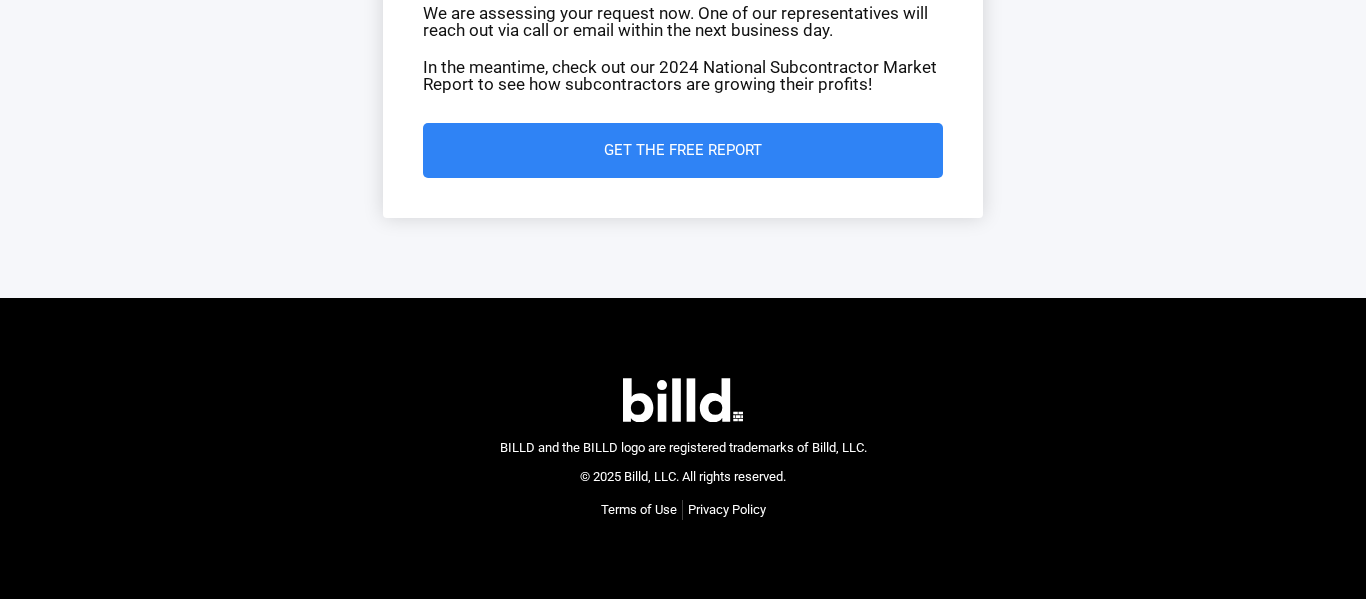 scroll, scrollTop: 0, scrollLeft: 0, axis: both 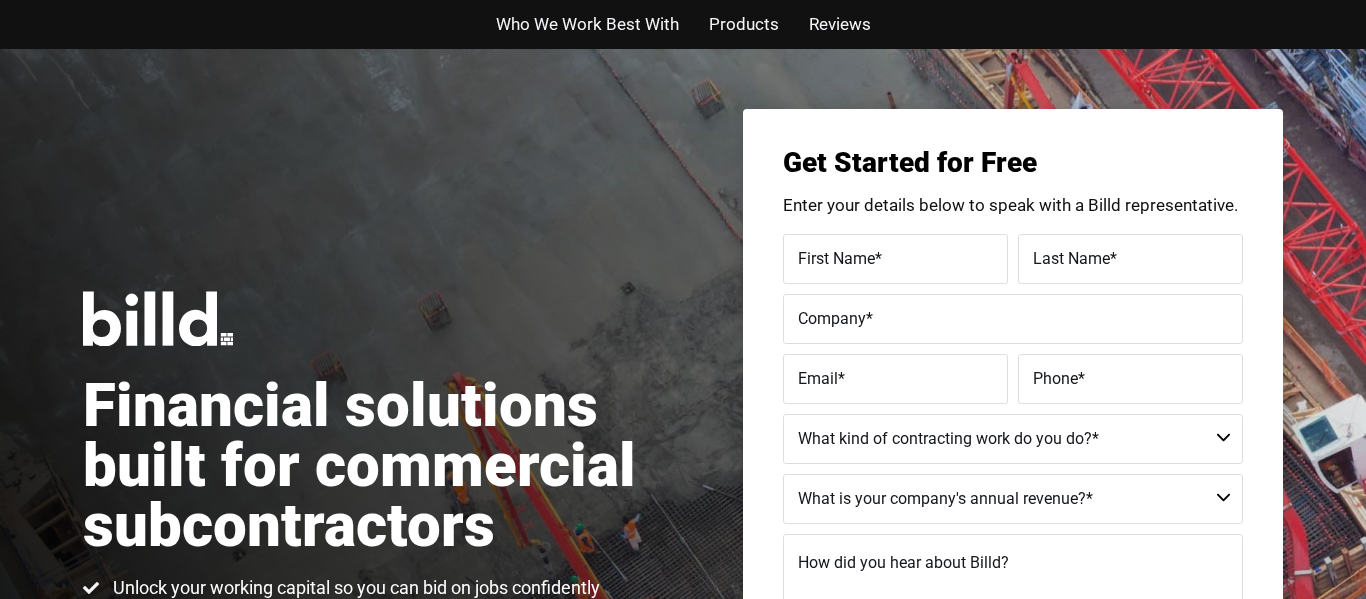 click on "Products" at bounding box center (744, 24) 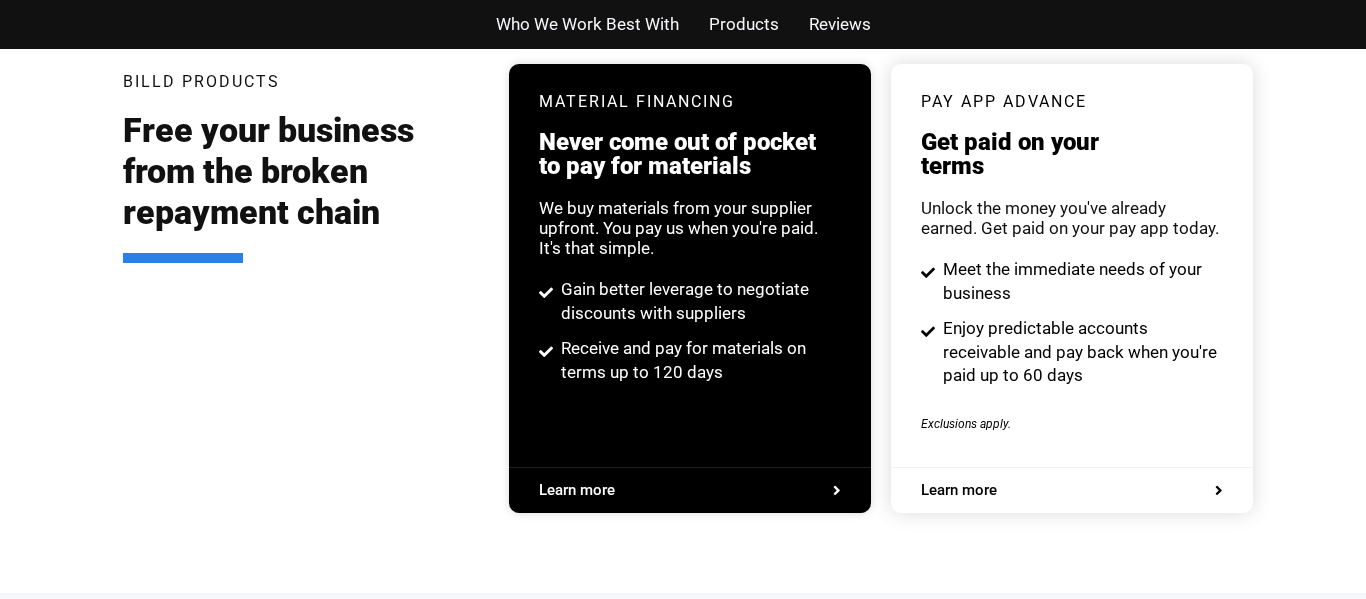 scroll, scrollTop: 3811, scrollLeft: 0, axis: vertical 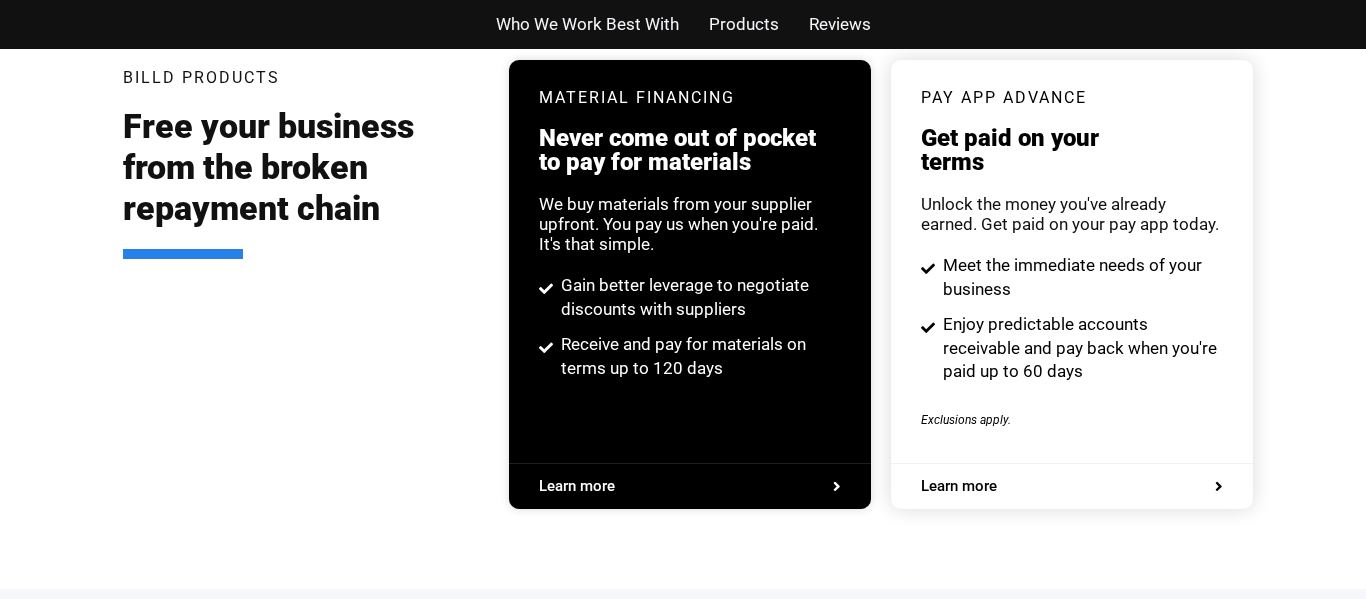 click on "Learn more" at bounding box center (690, 486) 